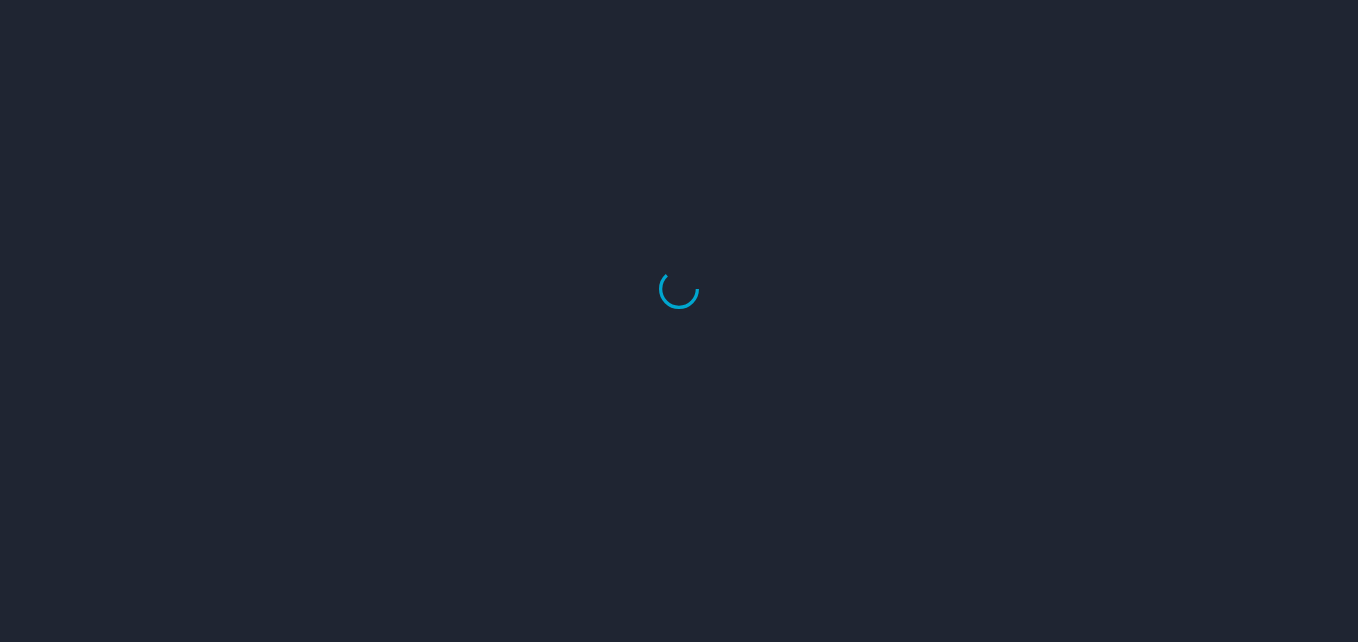 scroll, scrollTop: 0, scrollLeft: 0, axis: both 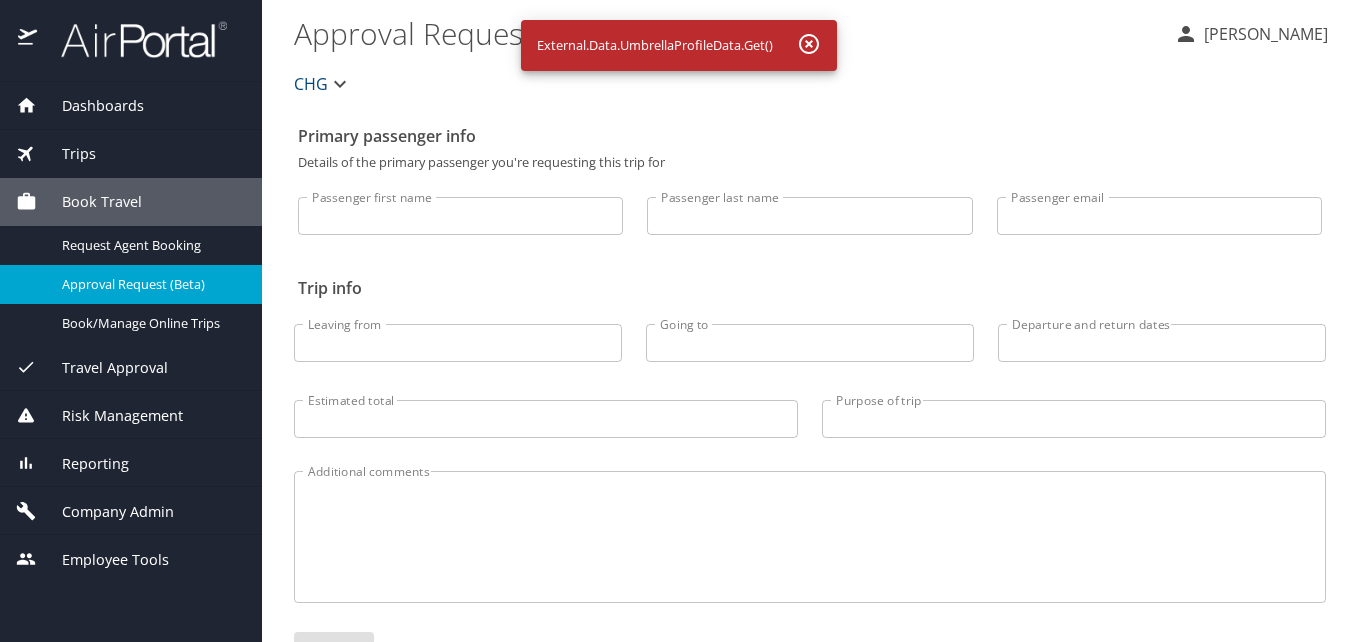 click on "Dashboards" at bounding box center (131, 106) 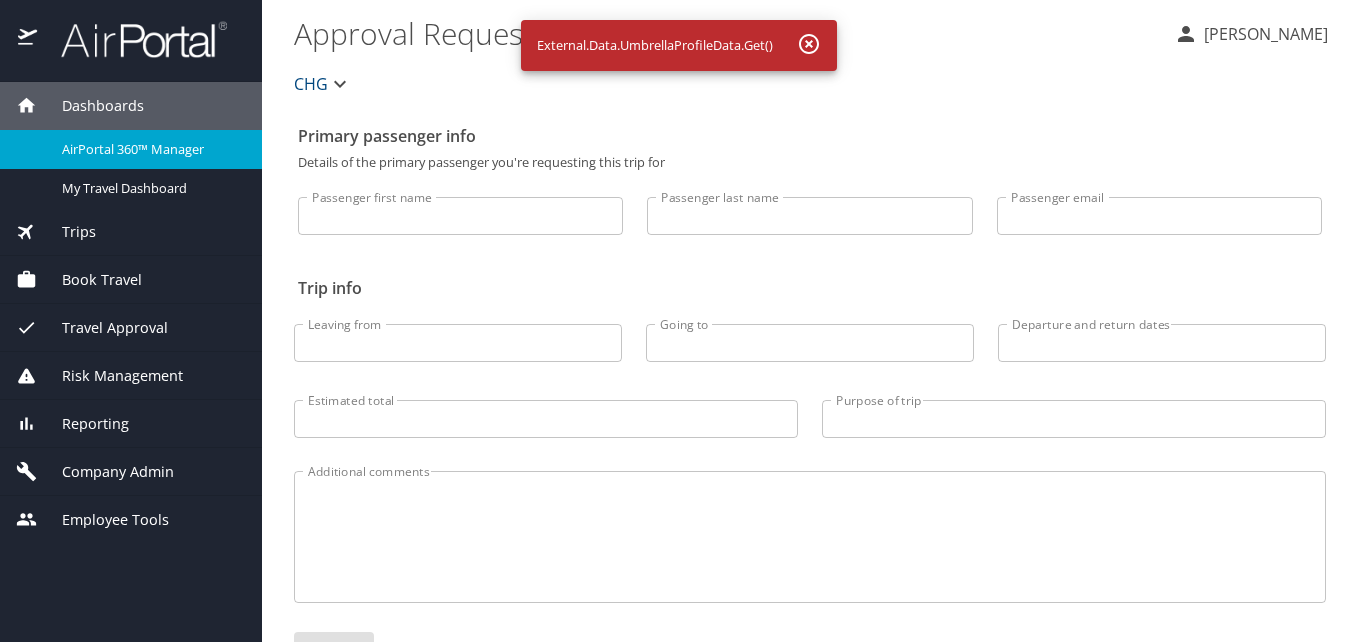 click on "AirPortal 360™ Manager" at bounding box center (150, 149) 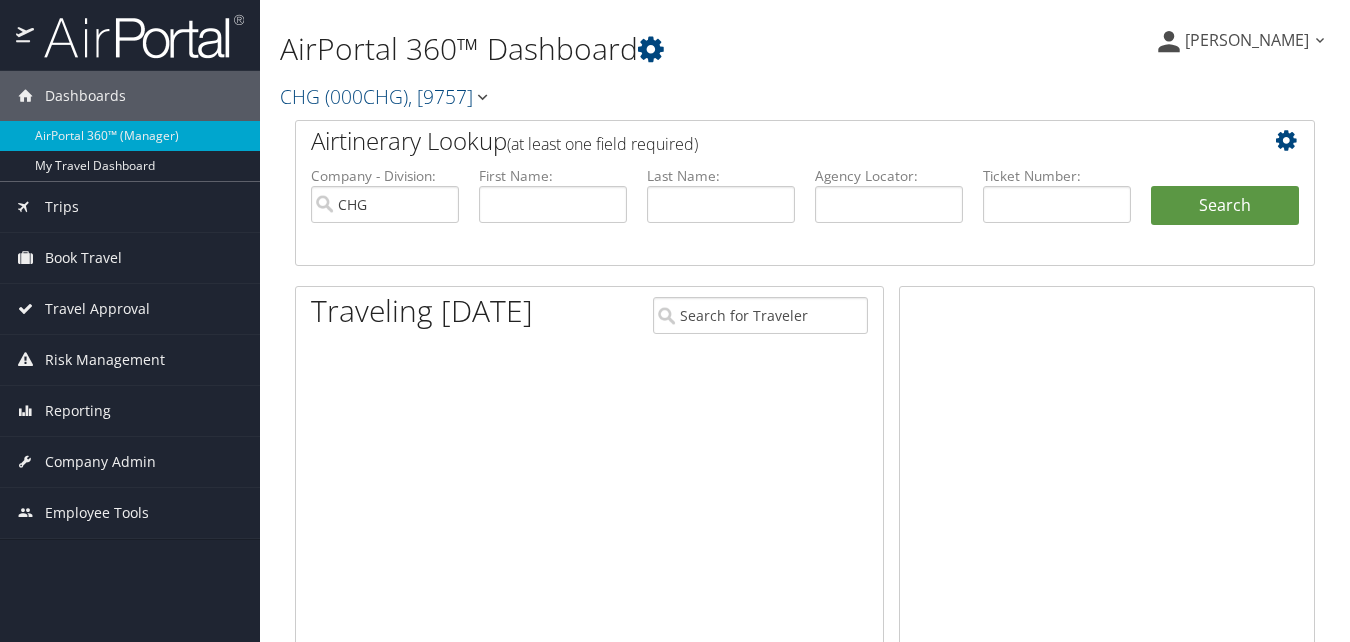 scroll, scrollTop: 0, scrollLeft: 0, axis: both 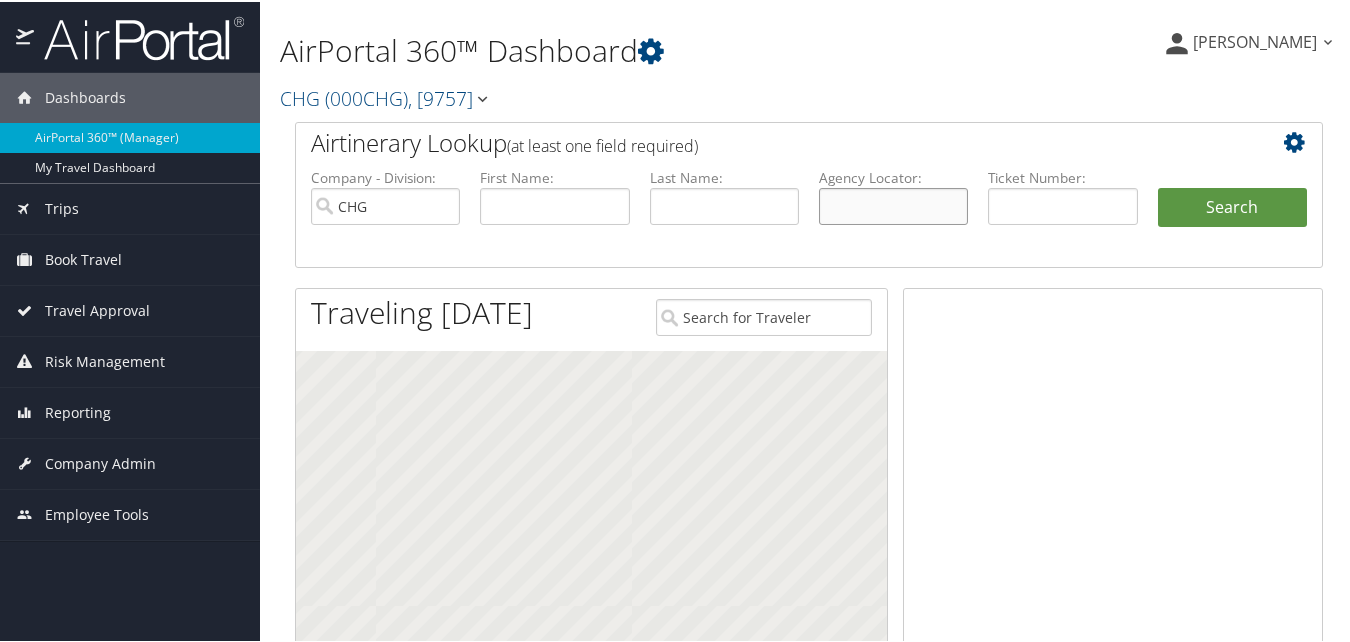 click at bounding box center (893, 204) 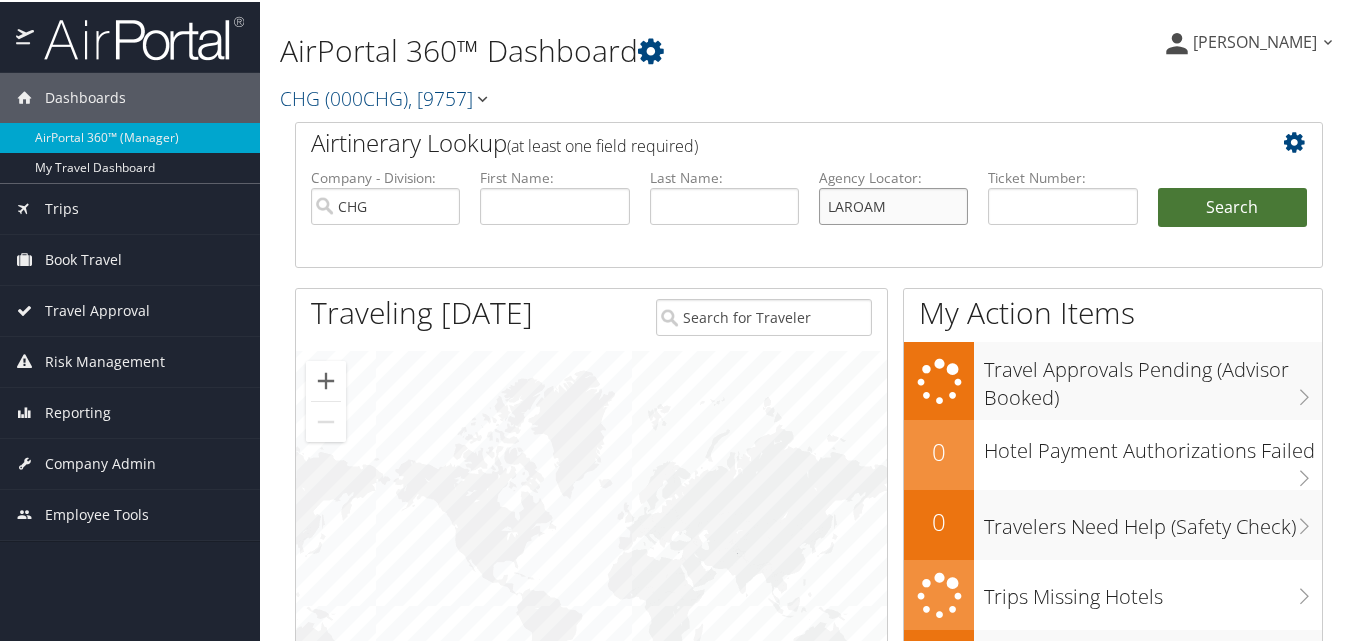 type on "LAROAM" 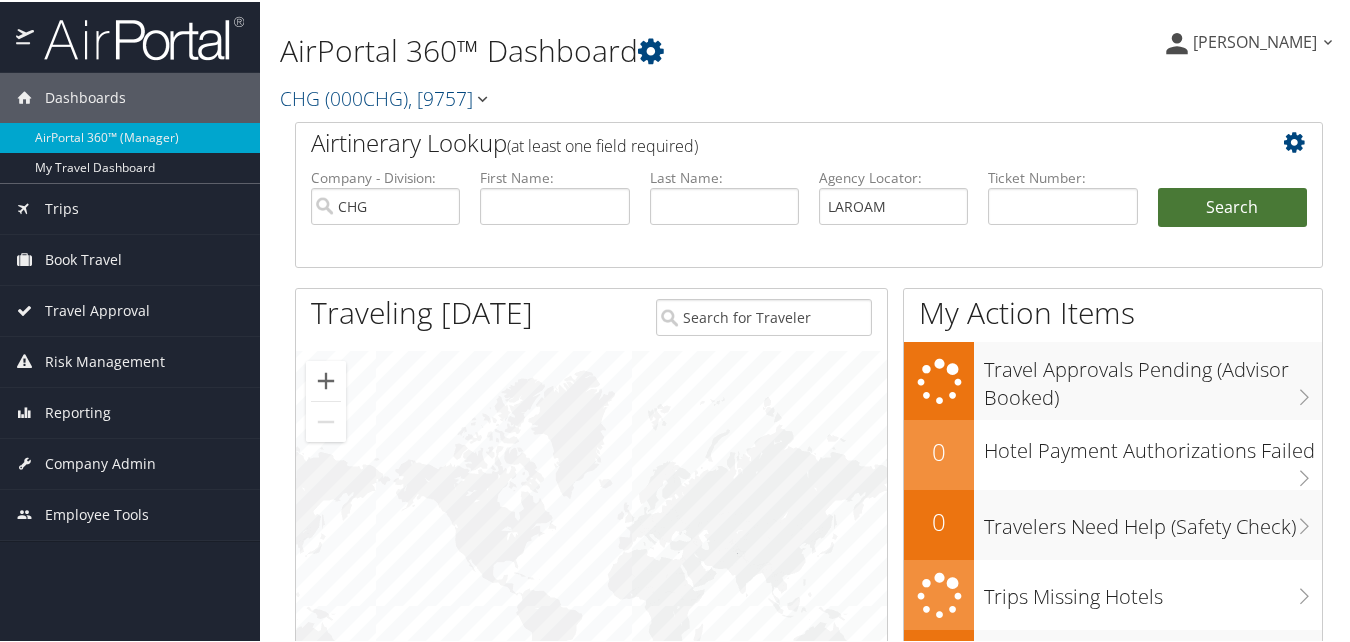 click on "Search" at bounding box center [1232, 206] 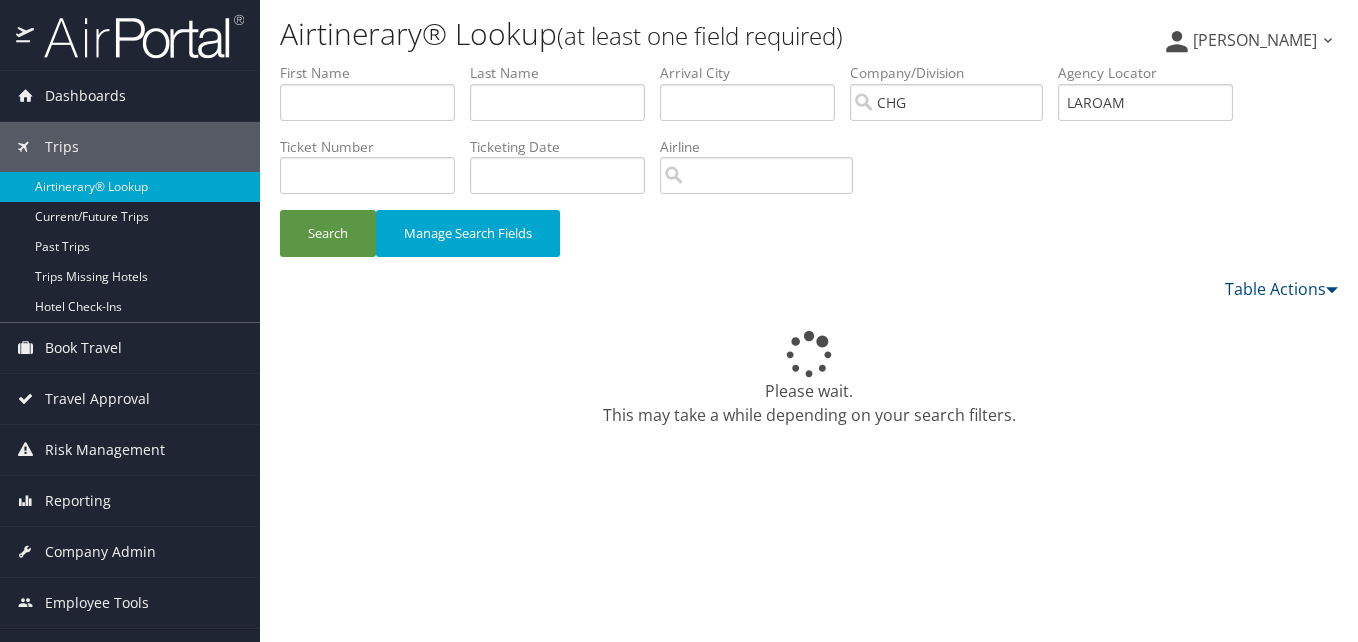 scroll, scrollTop: 0, scrollLeft: 0, axis: both 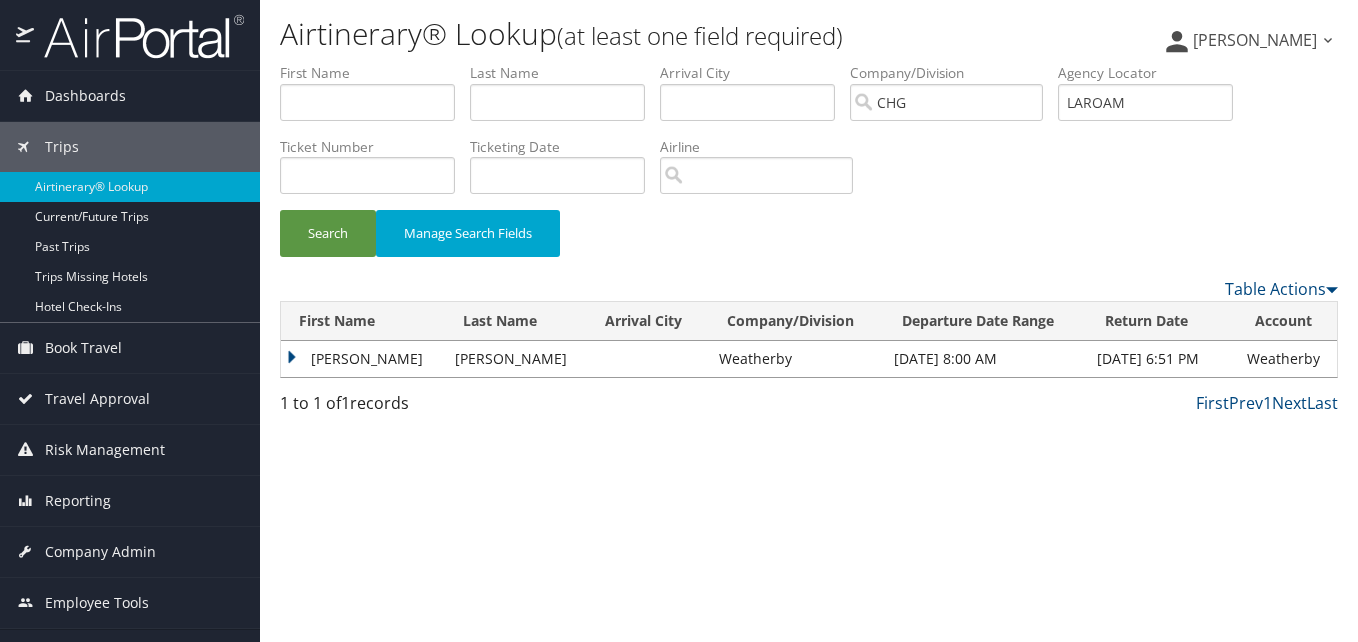 click on "Maxine" at bounding box center (363, 359) 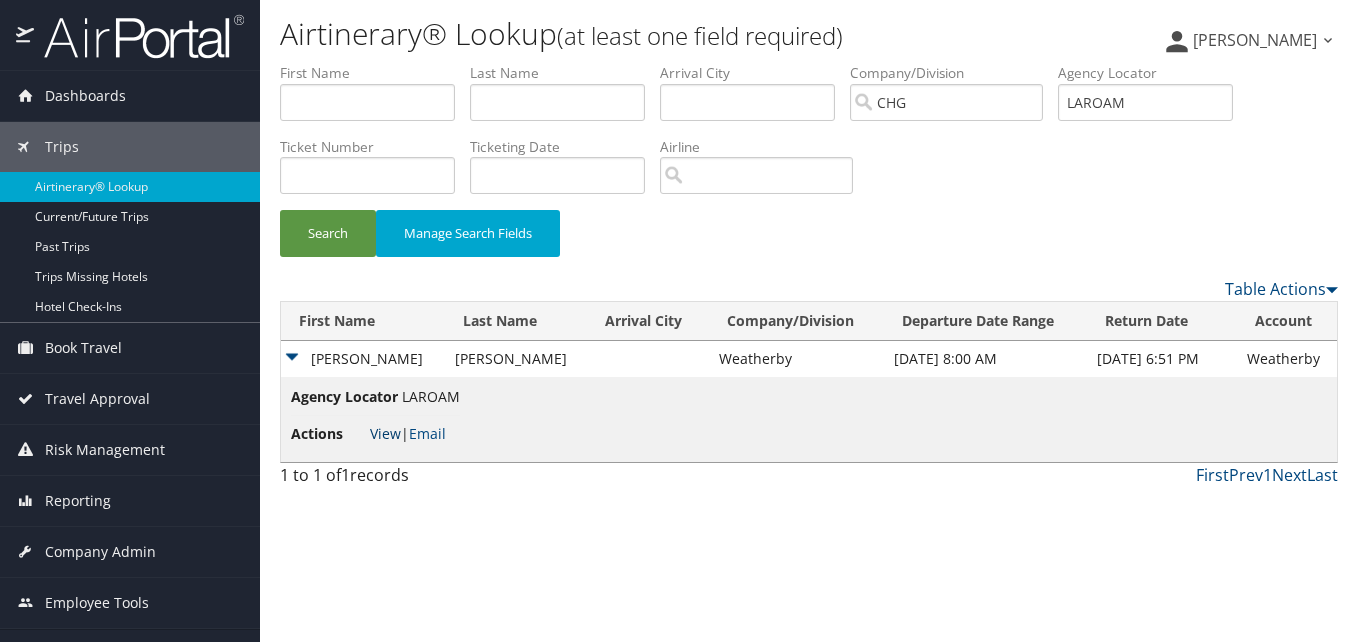 click on "View" at bounding box center (385, 433) 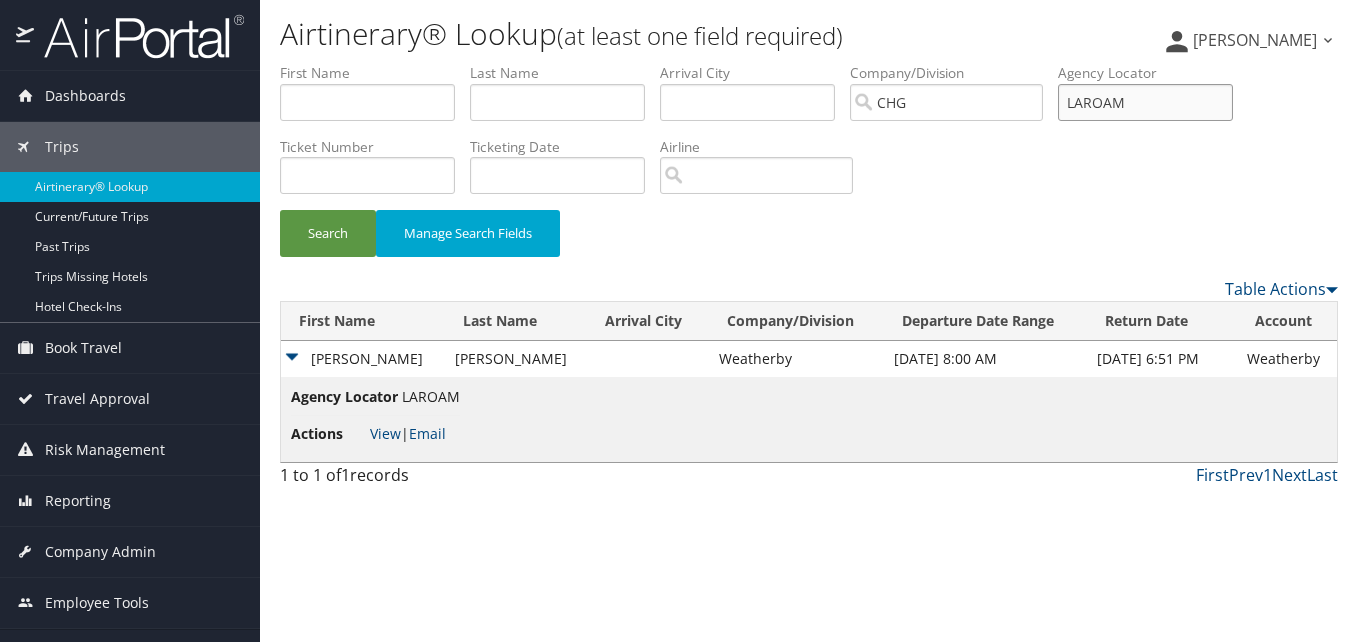 drag, startPoint x: 1153, startPoint y: 105, endPoint x: 989, endPoint y: 81, distance: 165.7468 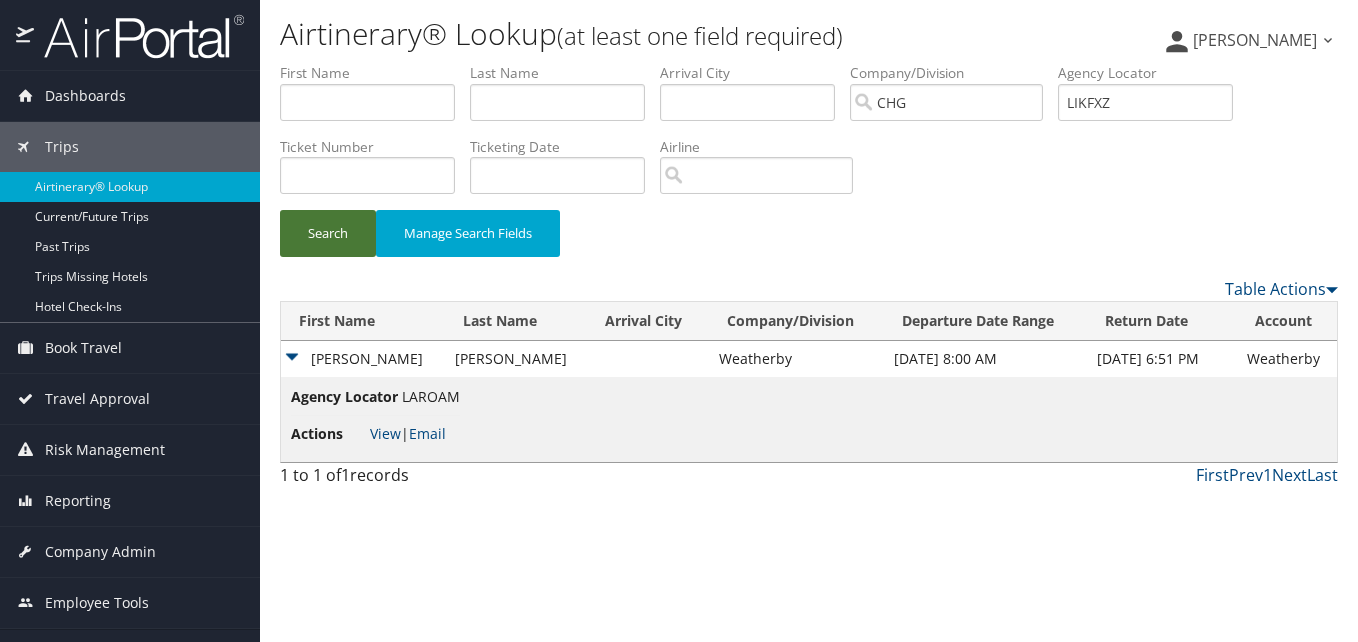 click on "Search" at bounding box center (328, 233) 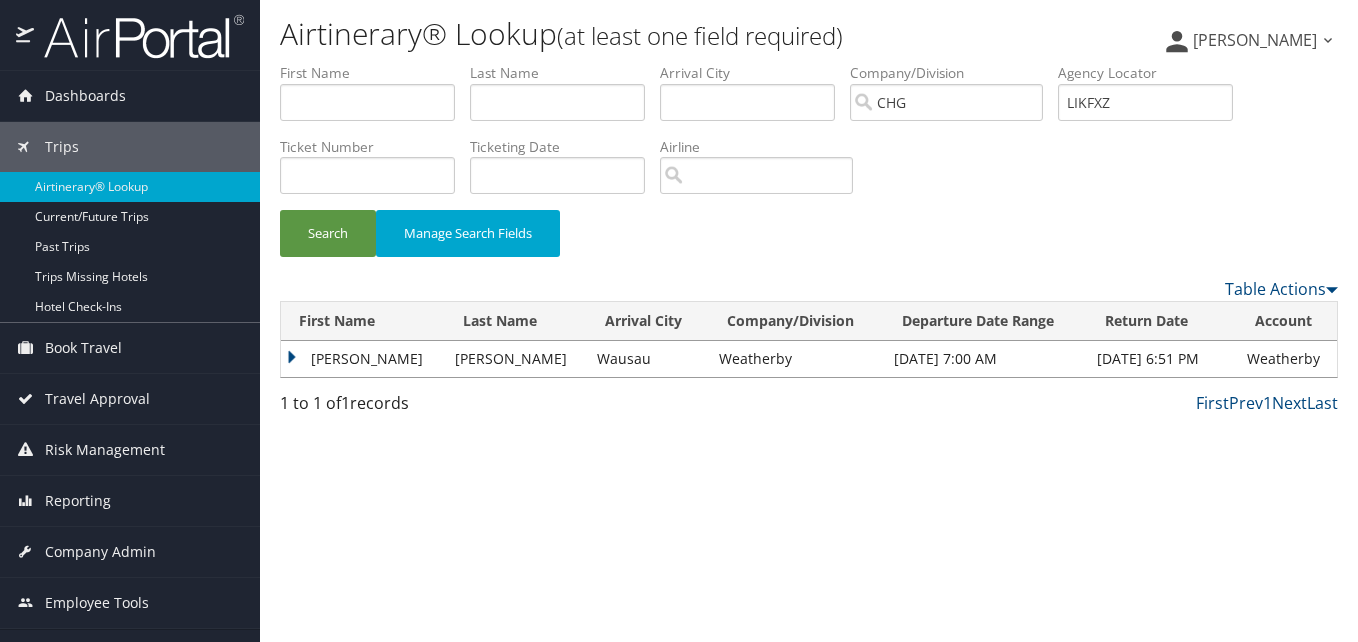 click on "Maxine" at bounding box center (363, 359) 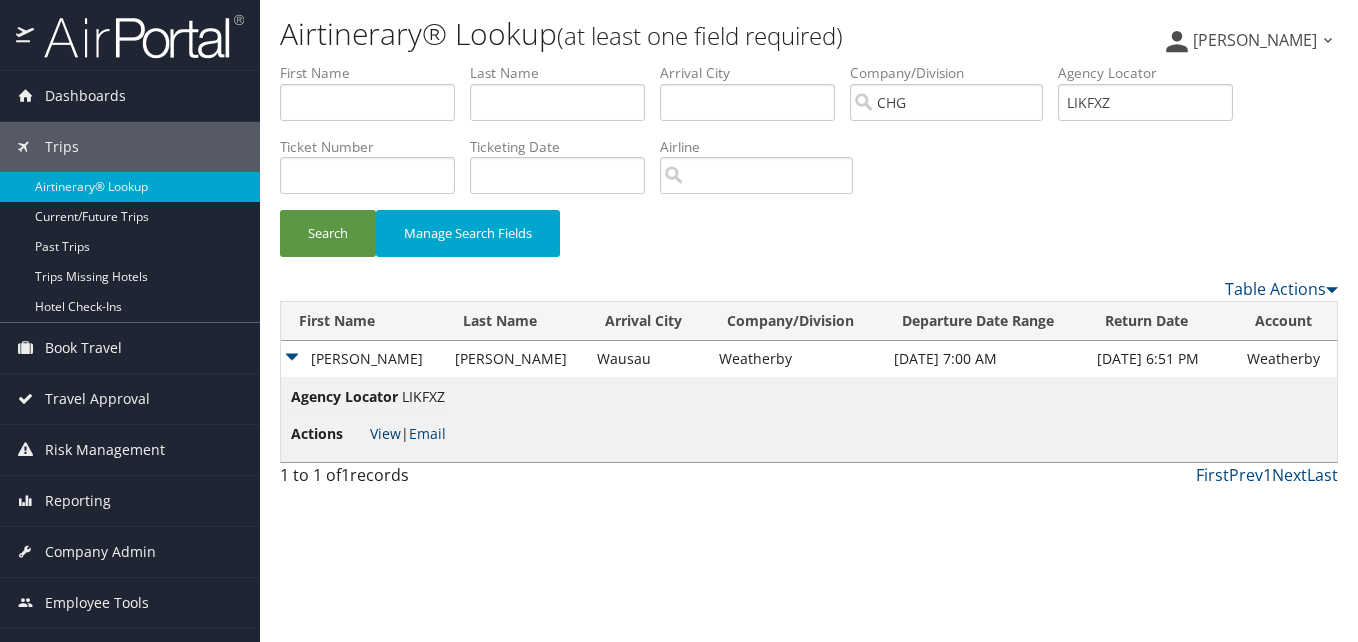 click on "View" at bounding box center [385, 433] 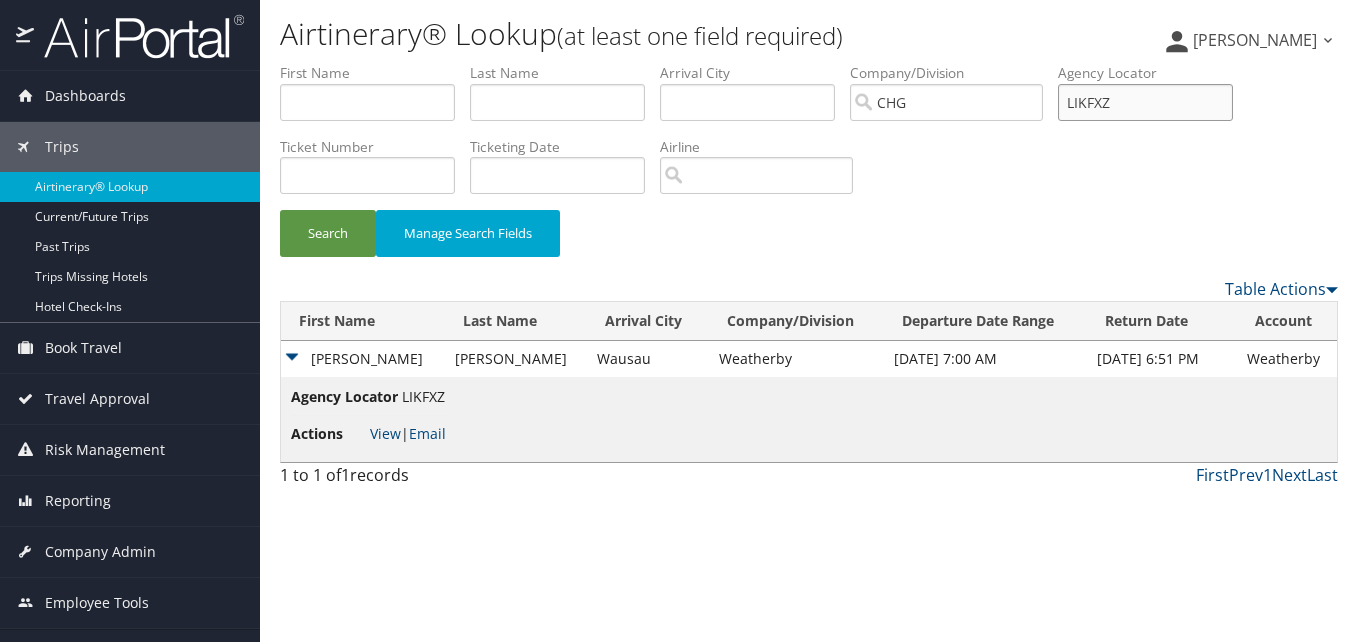 drag, startPoint x: 1139, startPoint y: 103, endPoint x: 993, endPoint y: 91, distance: 146.49232 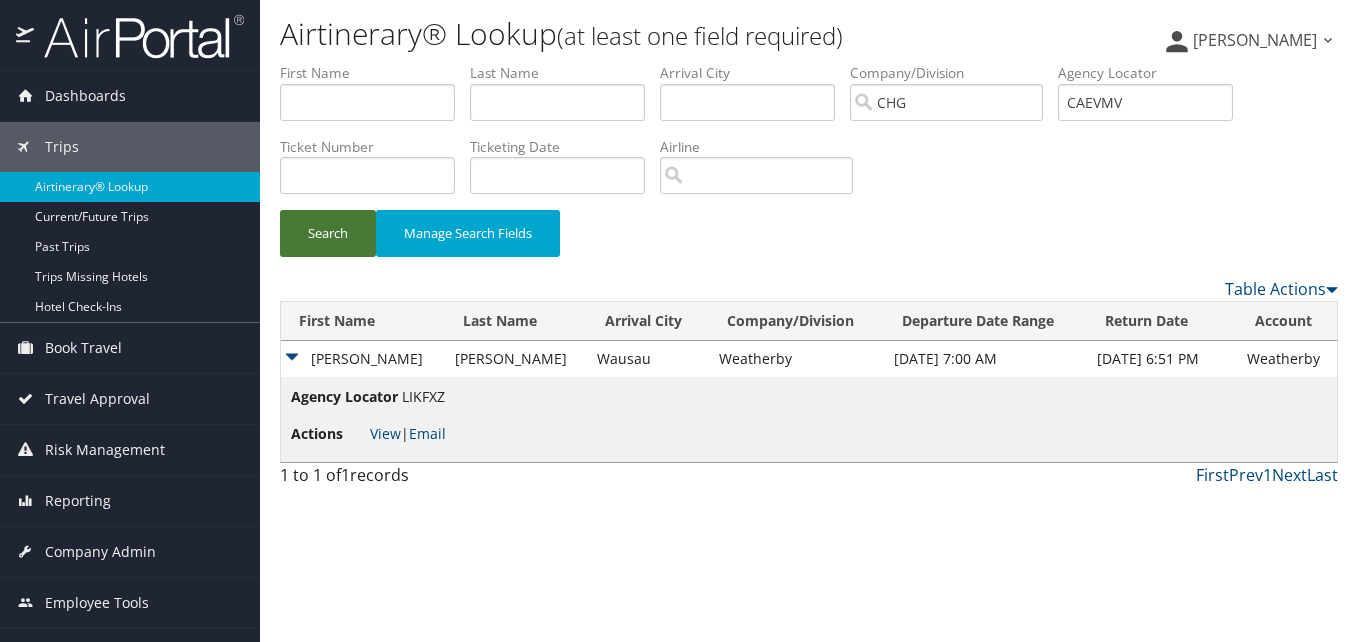 click on "Search" at bounding box center [328, 233] 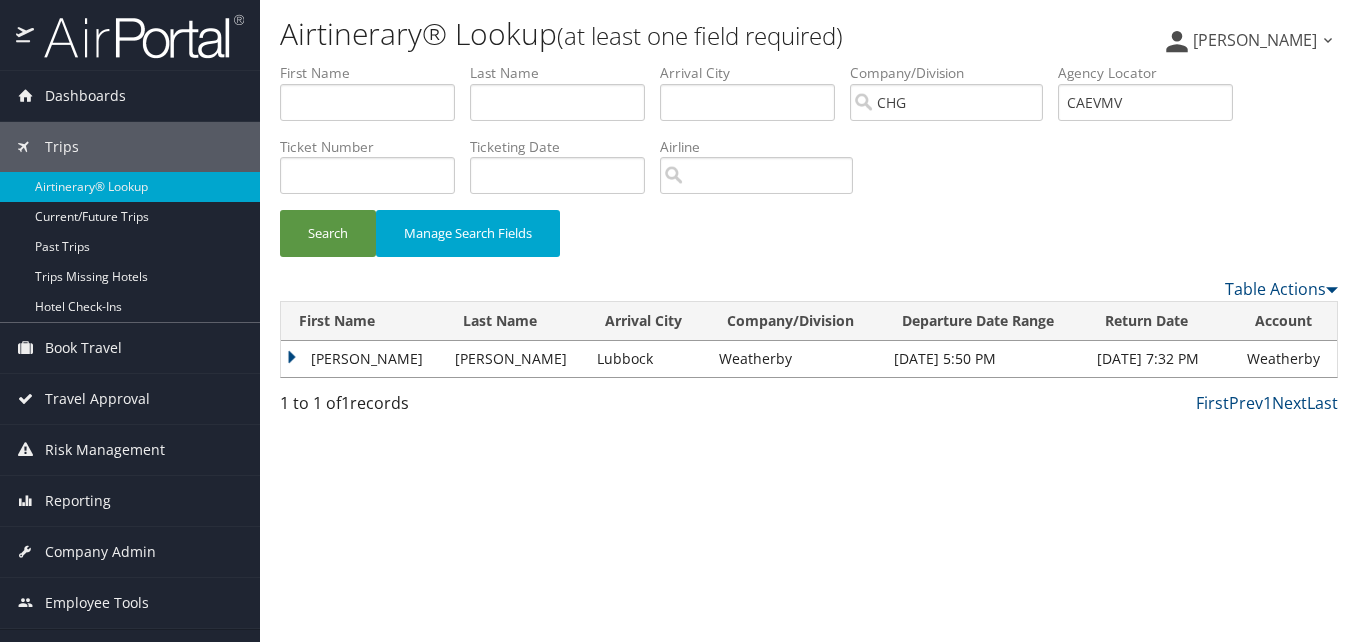 click on "Benjamin" at bounding box center [363, 359] 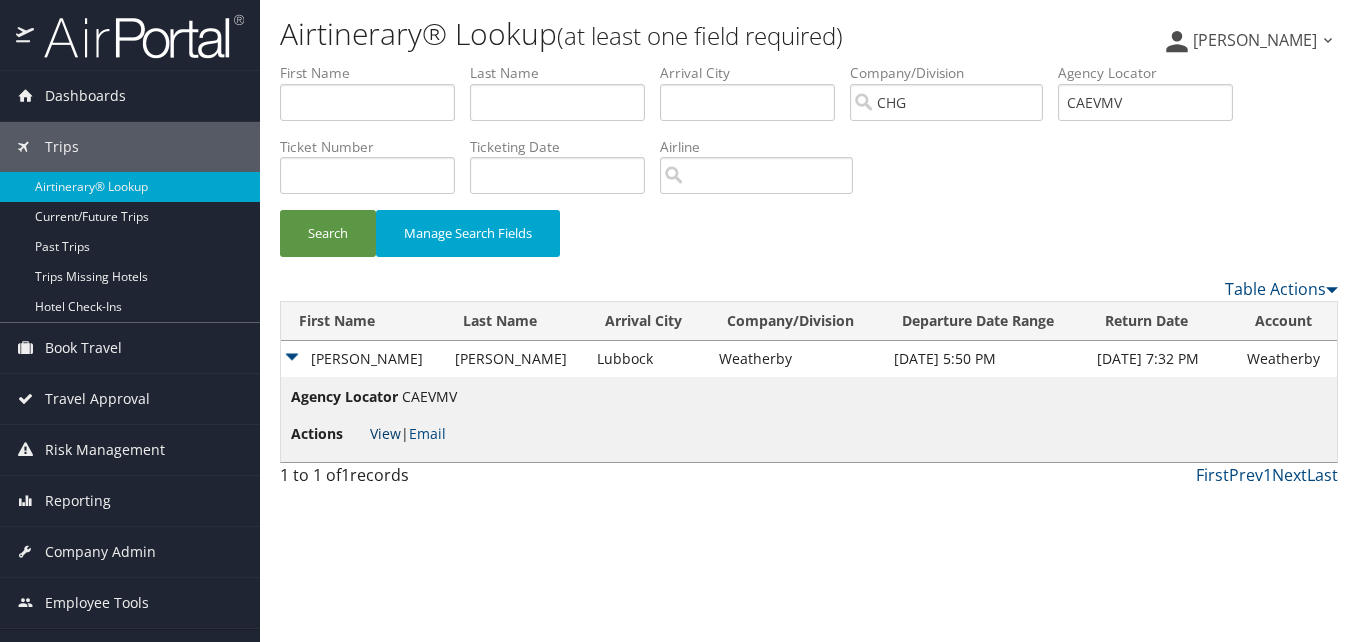 click on "View" at bounding box center [385, 433] 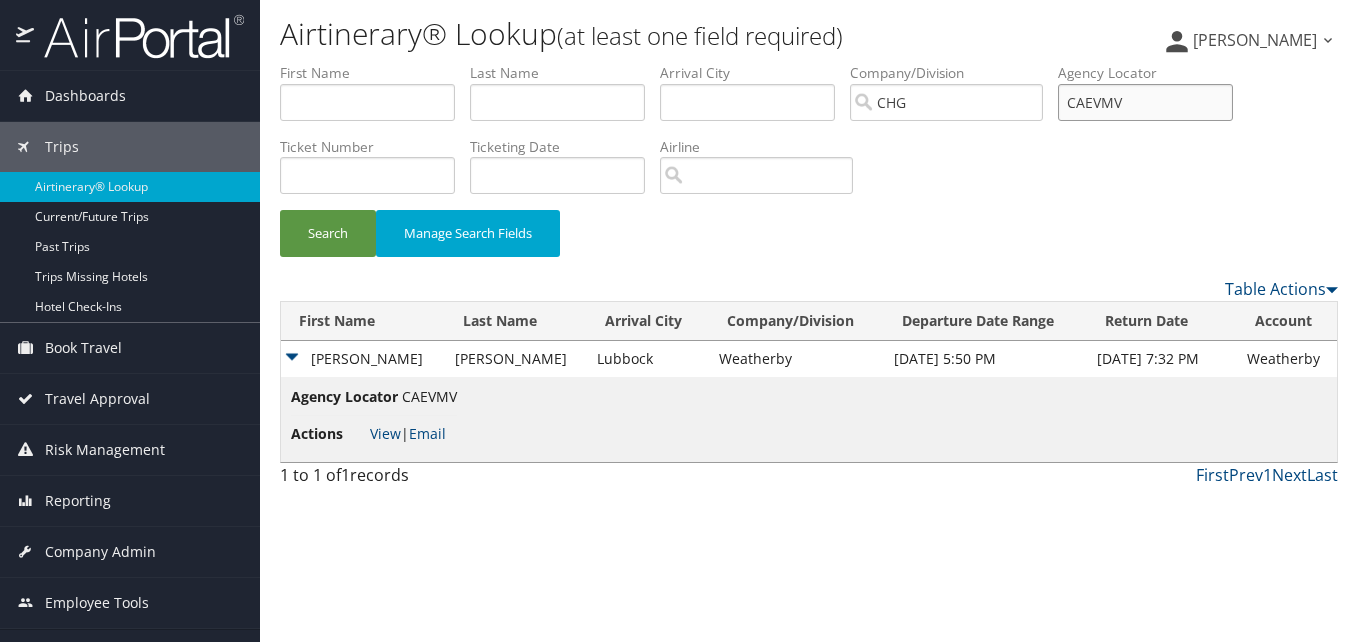drag, startPoint x: 1025, startPoint y: 103, endPoint x: 969, endPoint y: 109, distance: 56.32051 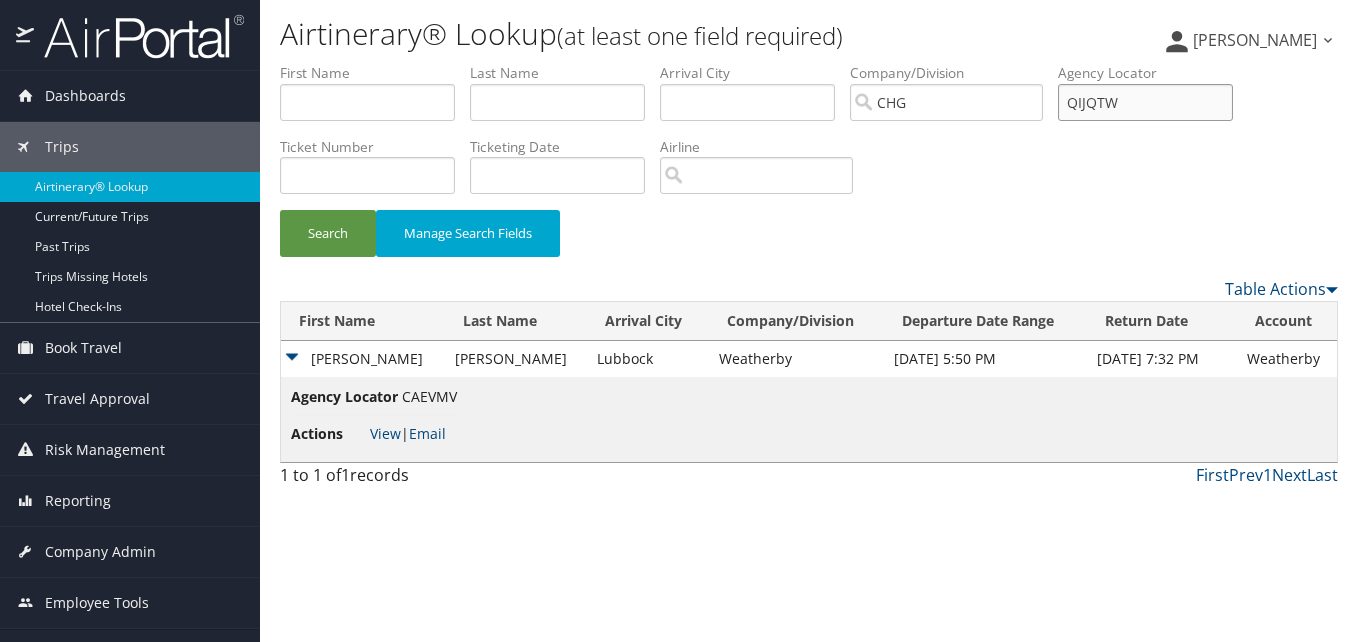 type on "QIJQTW" 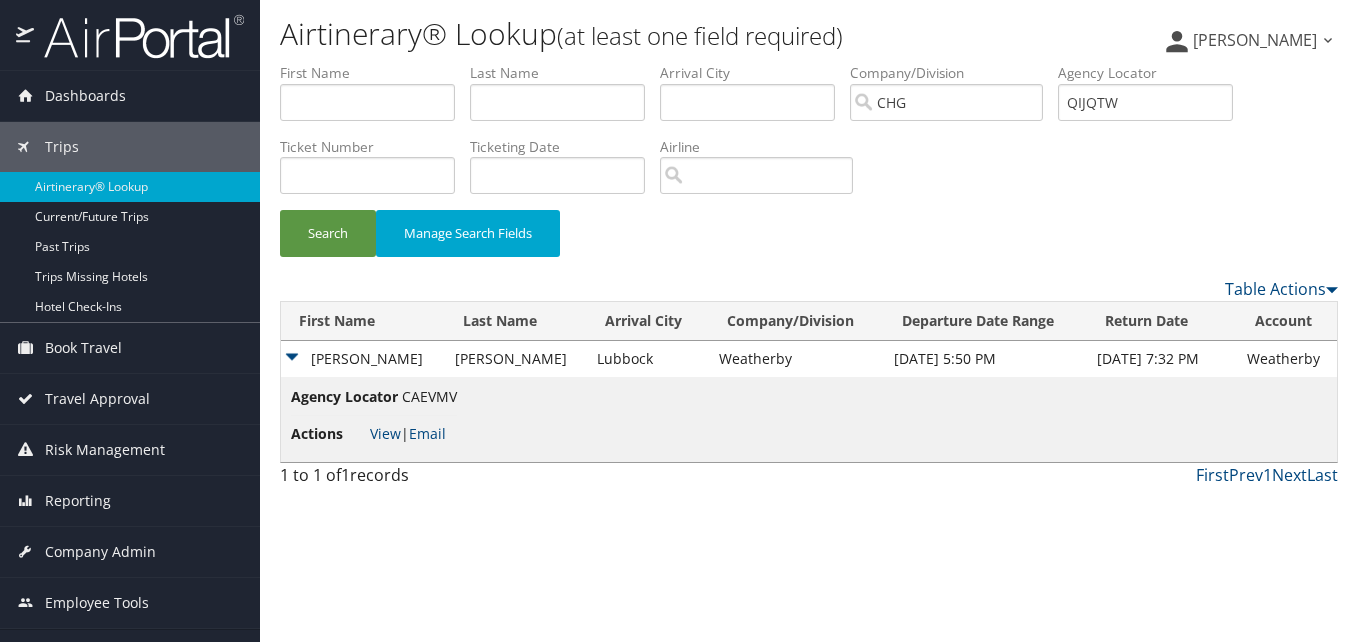 click on "Ticket Number" at bounding box center [375, 173] 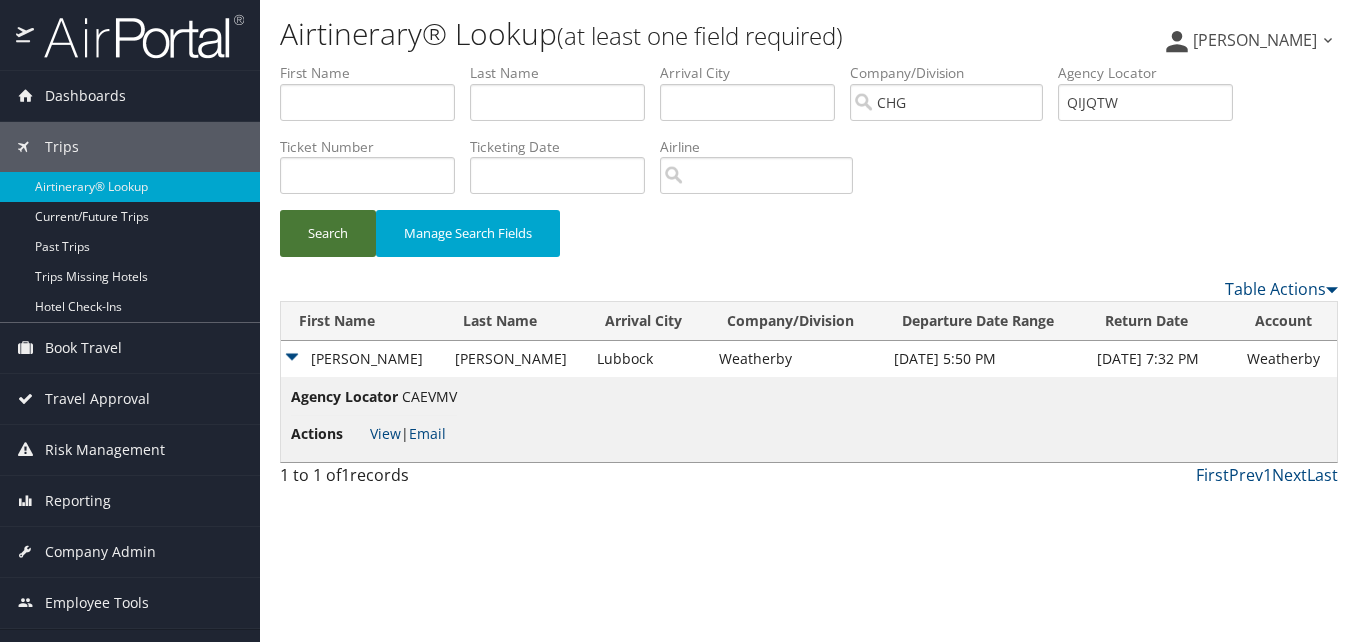 click on "Search" at bounding box center [328, 233] 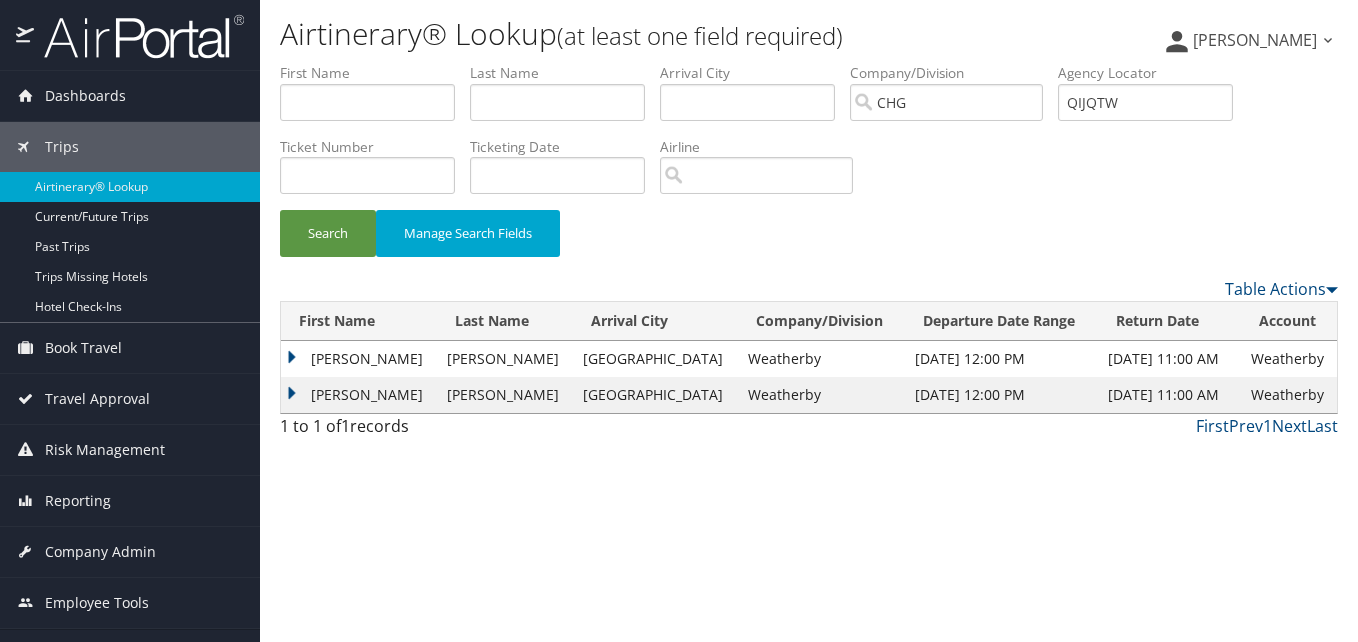 click on "Hugo" at bounding box center [359, 359] 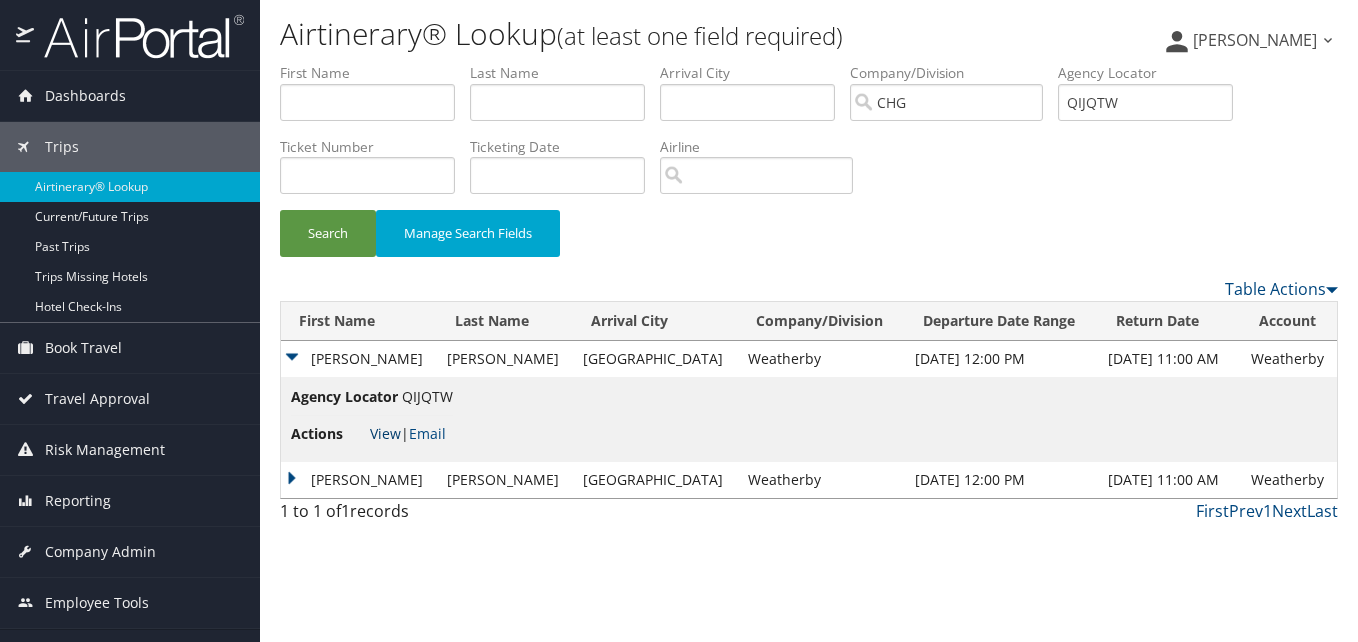 click on "View" at bounding box center [385, 433] 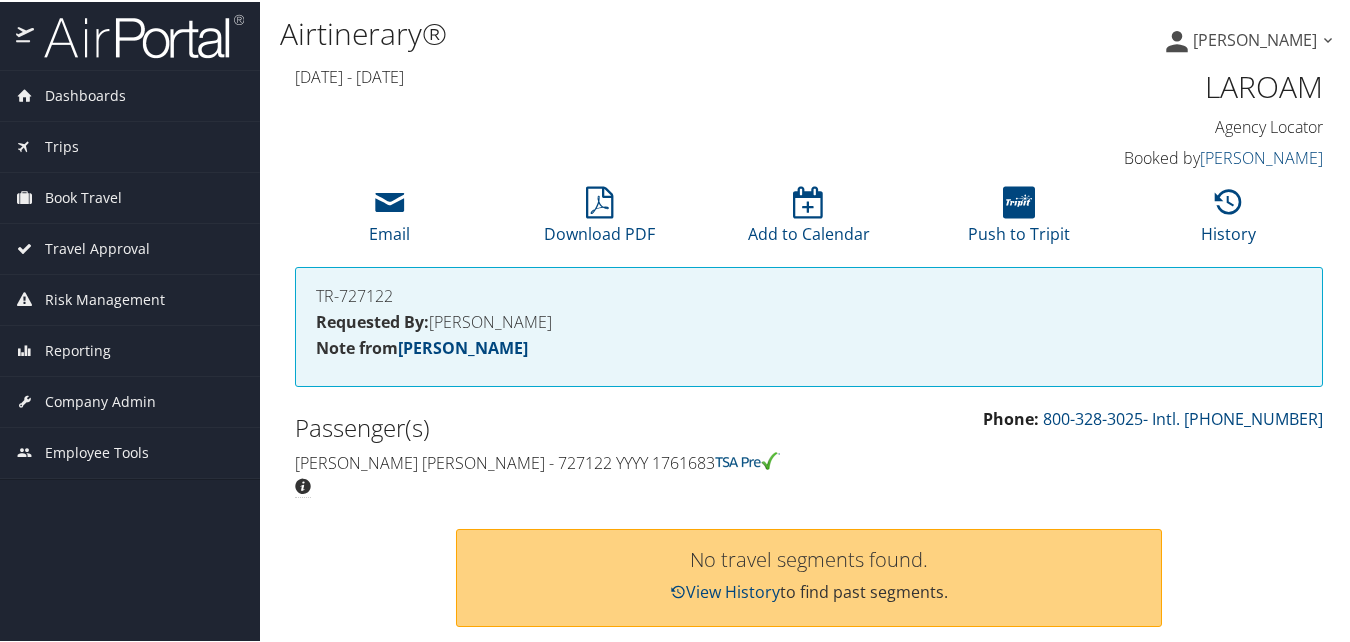 scroll, scrollTop: 0, scrollLeft: 0, axis: both 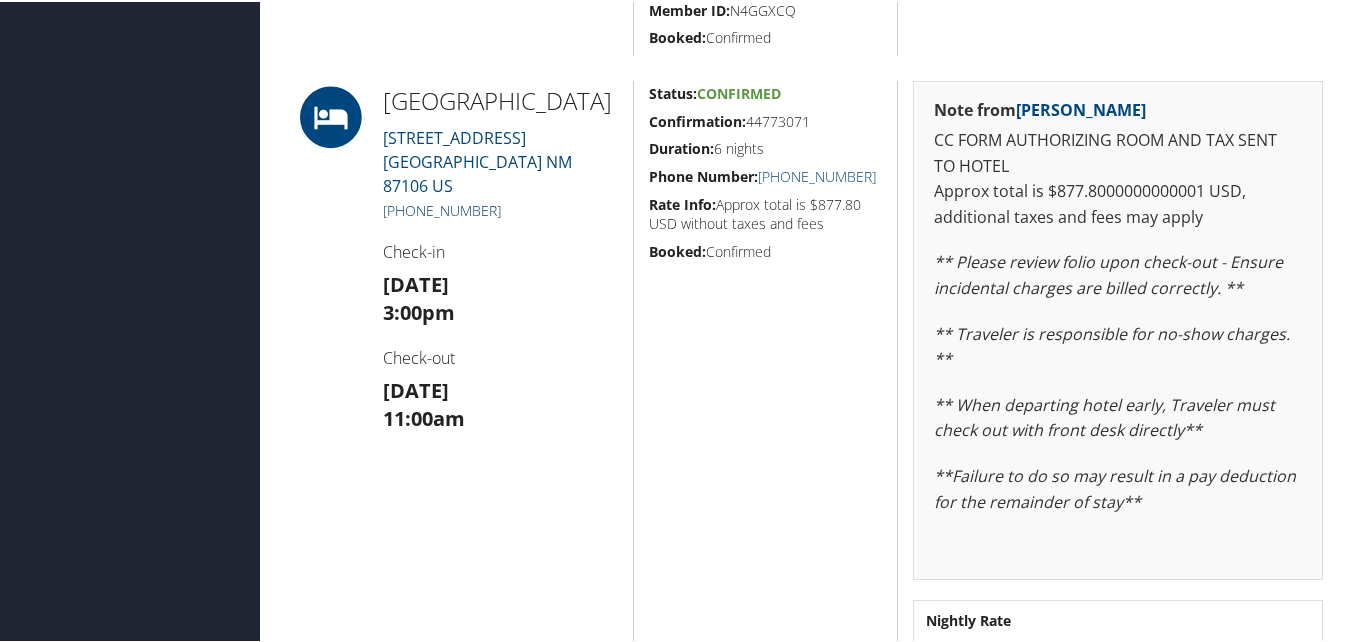 drag, startPoint x: 498, startPoint y: 241, endPoint x: 408, endPoint y: 246, distance: 90.13878 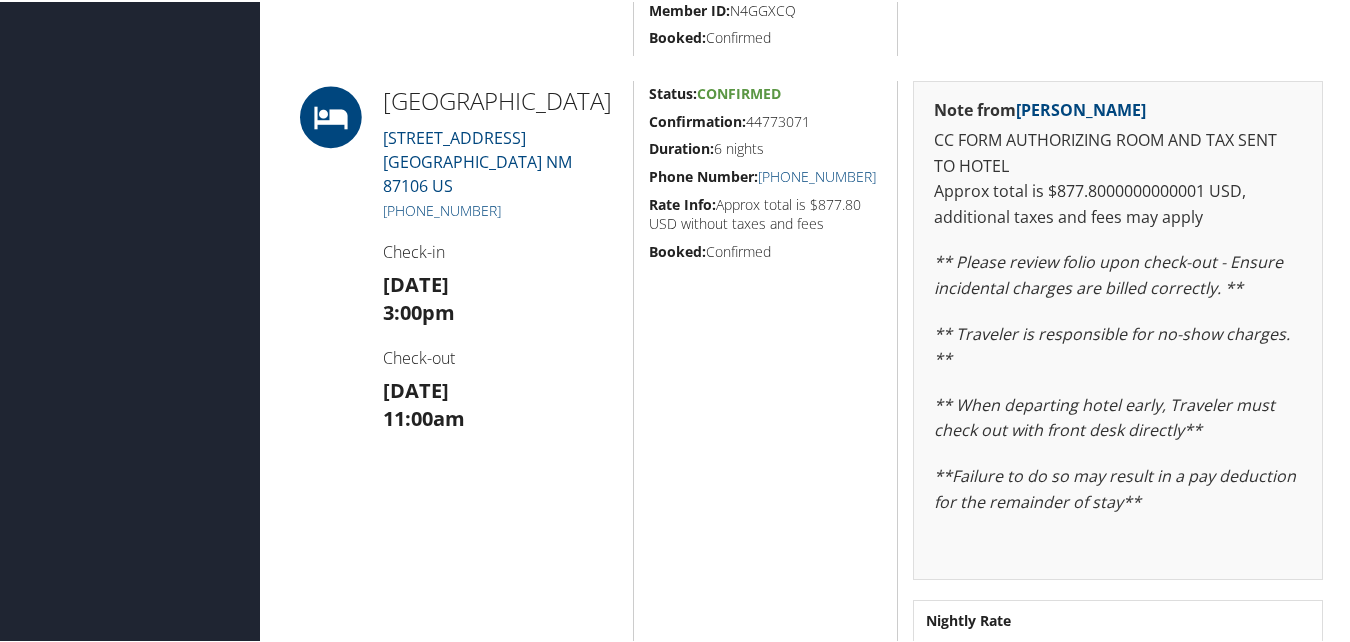 click on "Check-in" at bounding box center (500, 250) 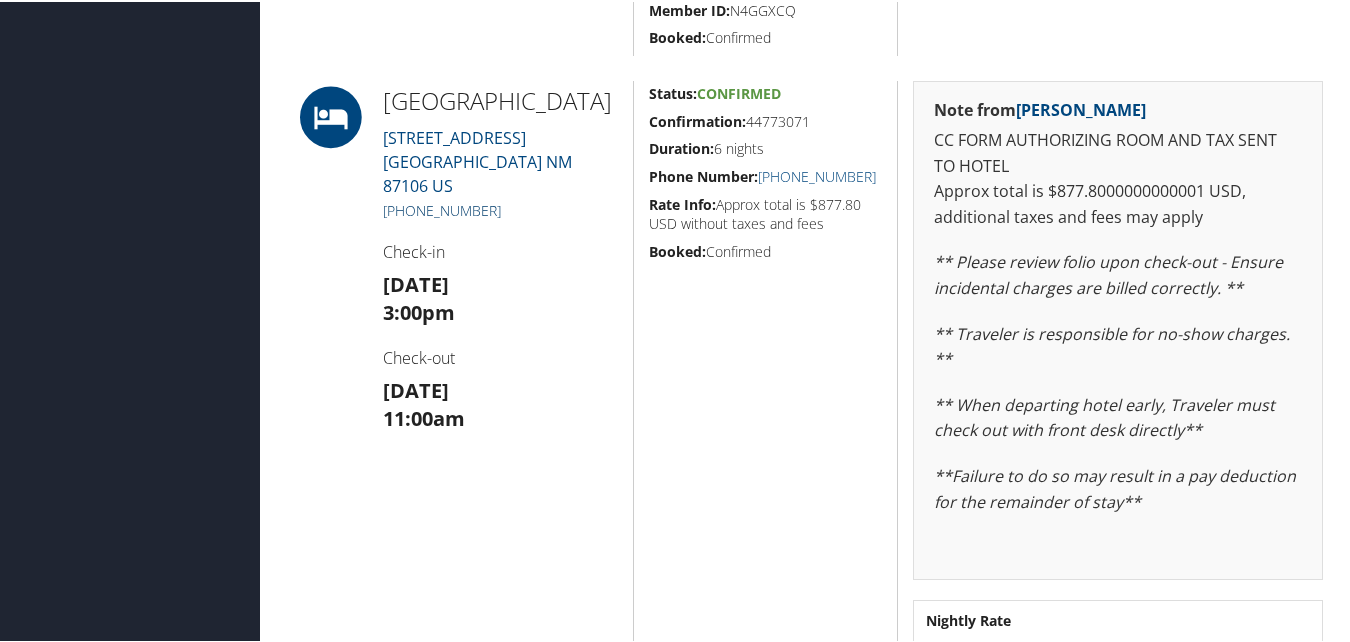 drag, startPoint x: 514, startPoint y: 239, endPoint x: 404, endPoint y: 243, distance: 110.0727 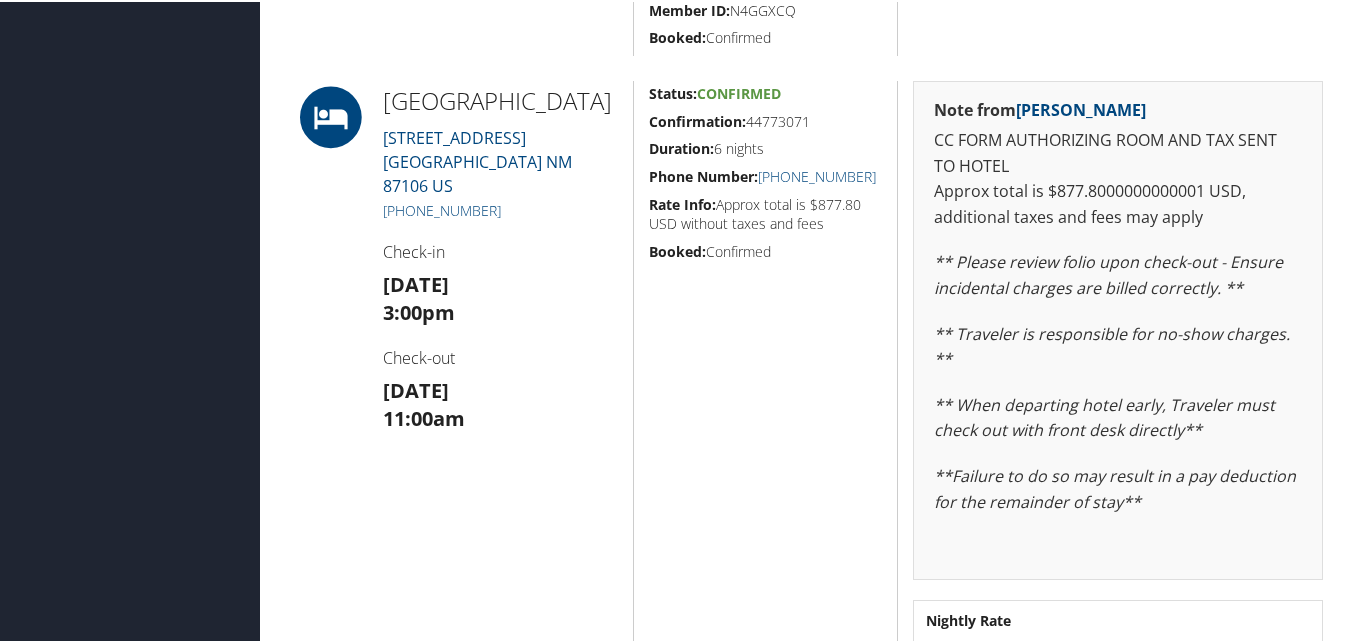copy on "(505) 338-3900" 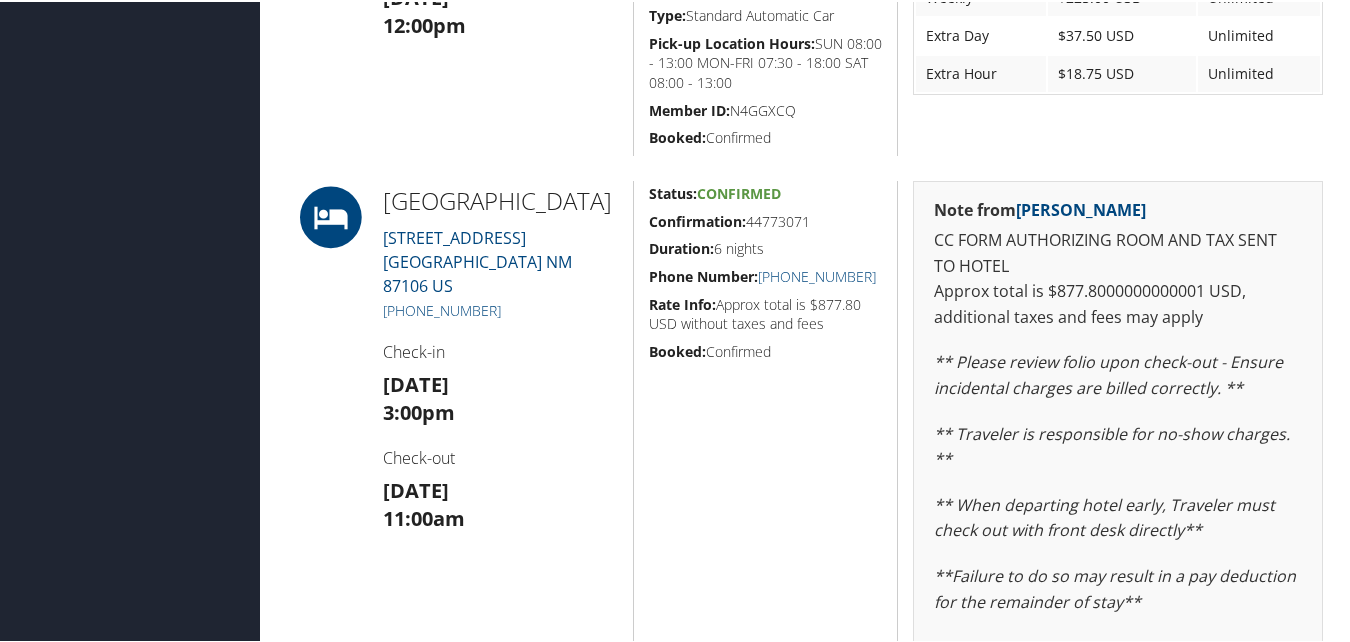 scroll, scrollTop: 900, scrollLeft: 0, axis: vertical 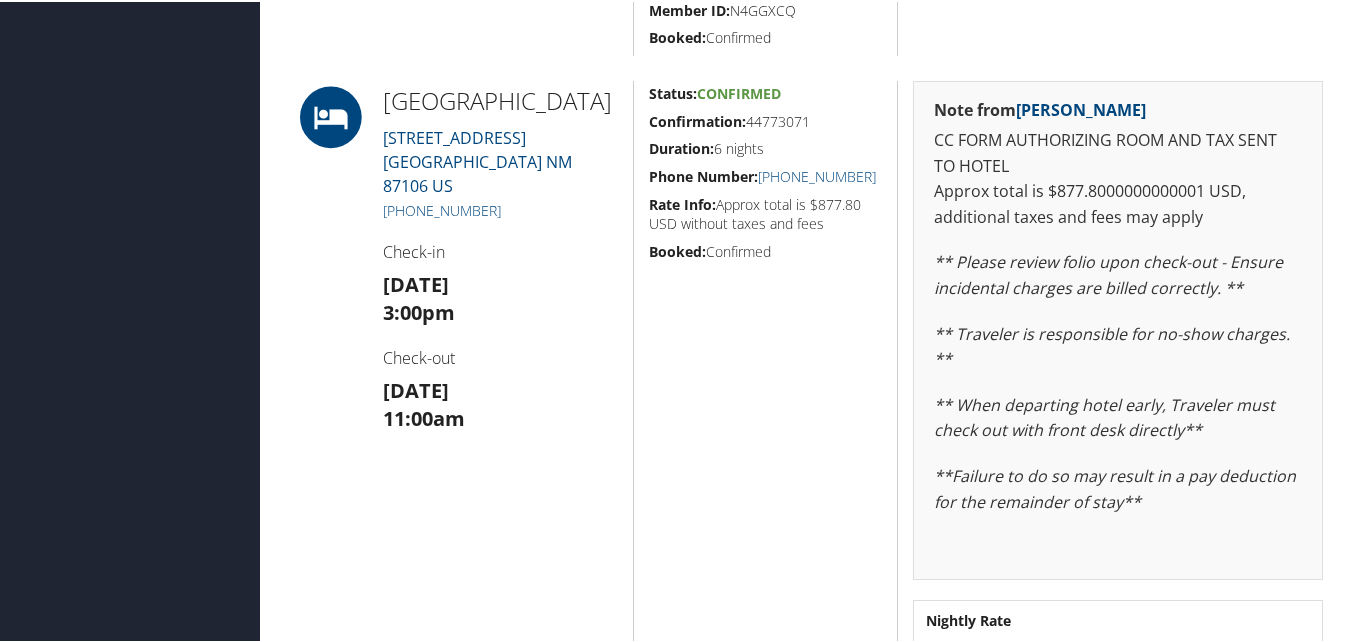 copy on "(505) 338-3900" 